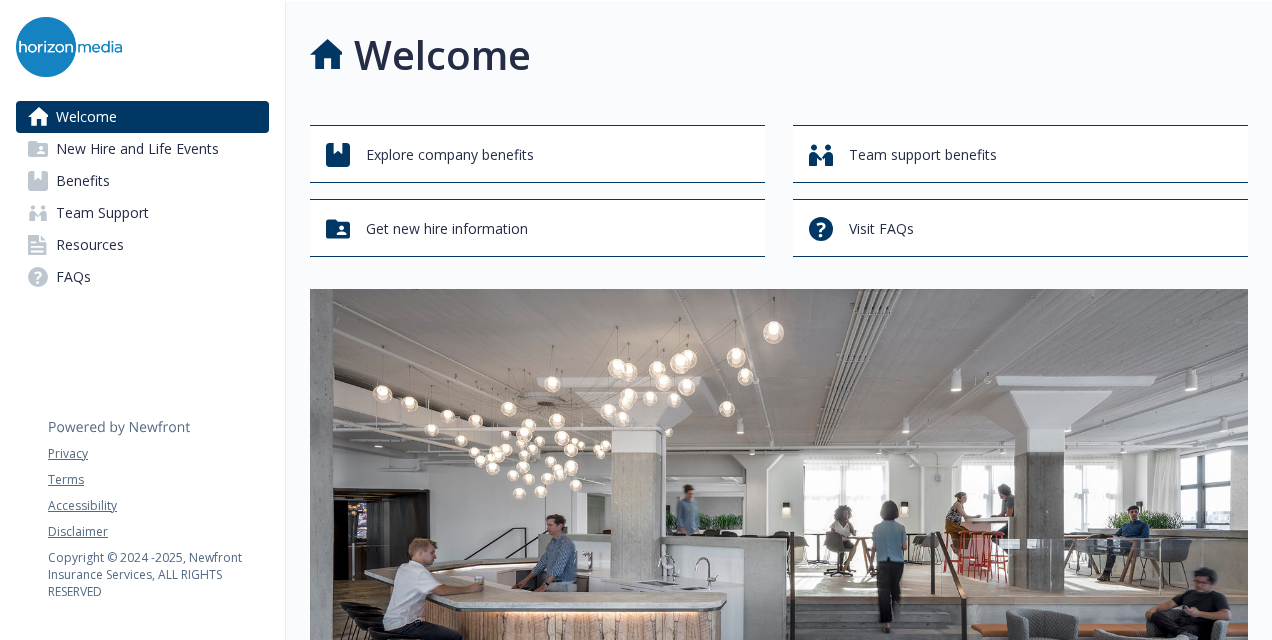 scroll, scrollTop: 0, scrollLeft: 0, axis: both 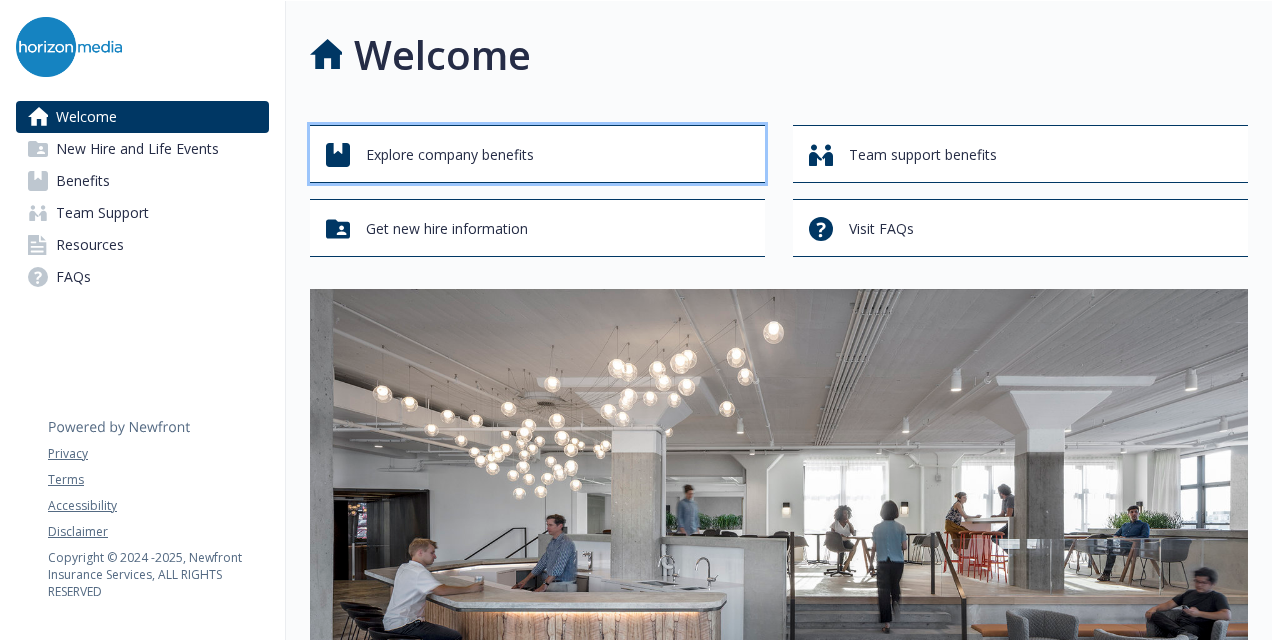 click on "Explore company benefits" at bounding box center [450, 155] 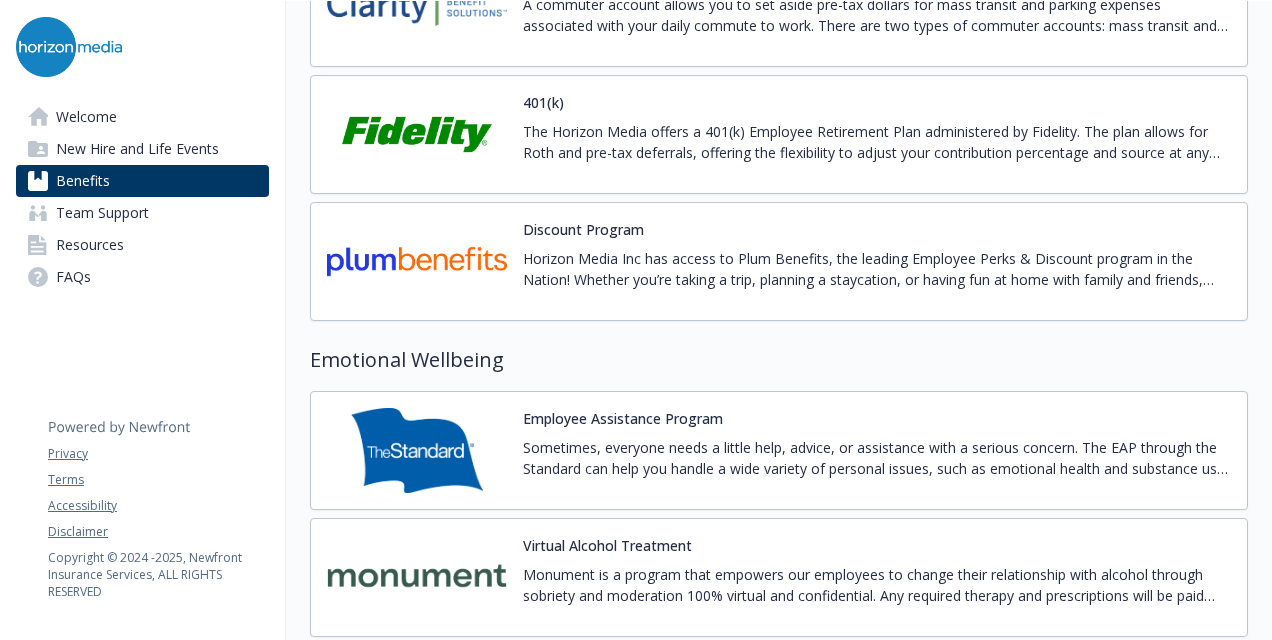 scroll, scrollTop: 3450, scrollLeft: 0, axis: vertical 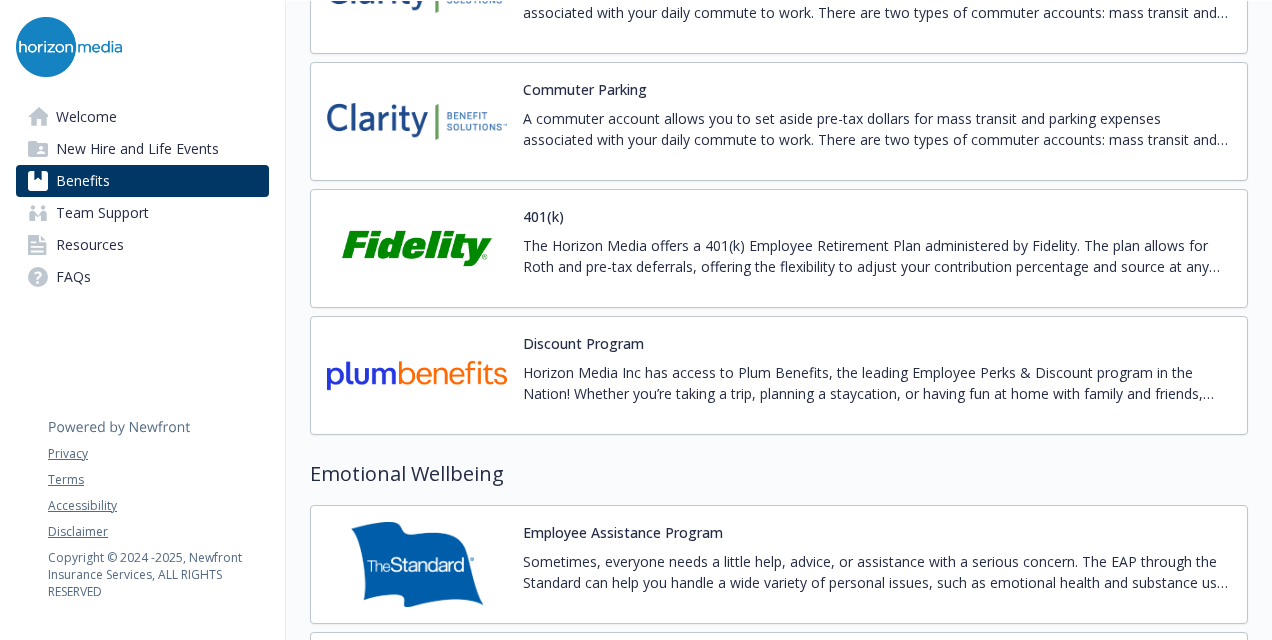 click on "Commuter Parking" at bounding box center [585, 89] 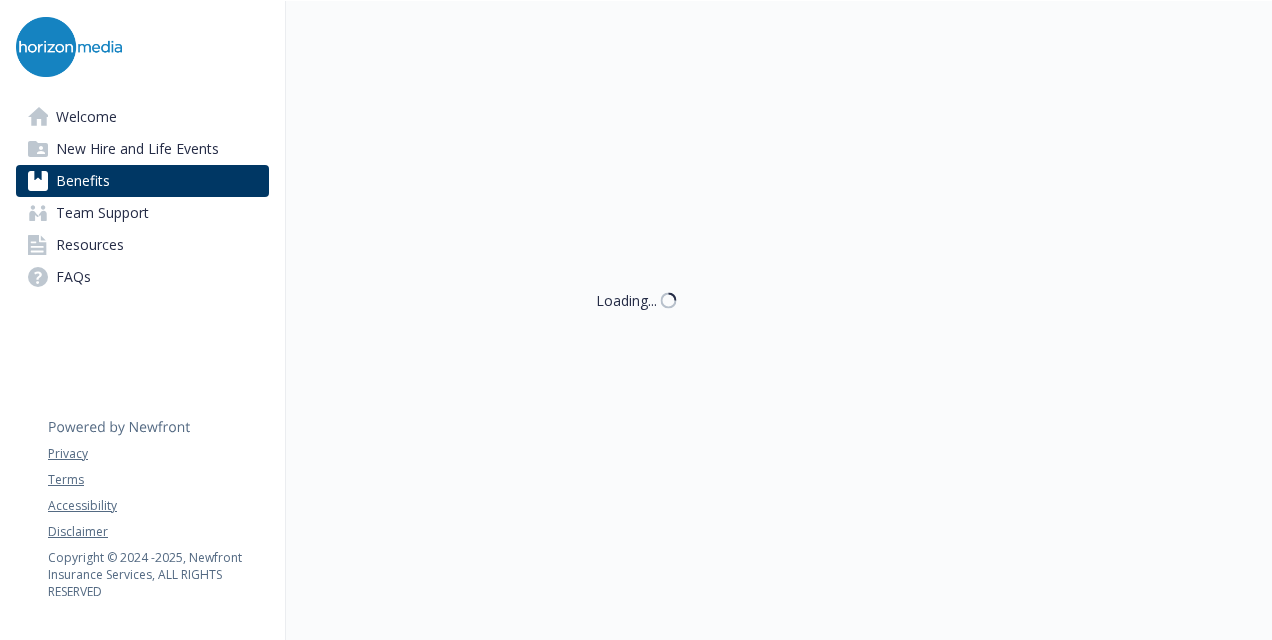 scroll, scrollTop: 3450, scrollLeft: 0, axis: vertical 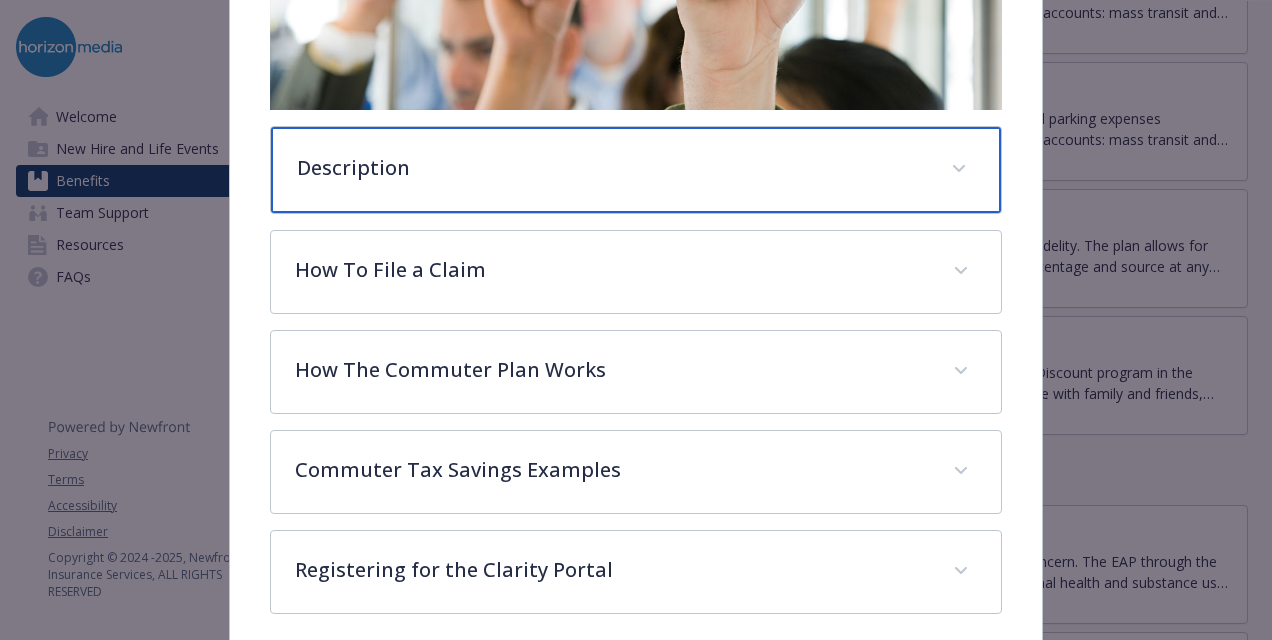 click on "Description" at bounding box center (612, 168) 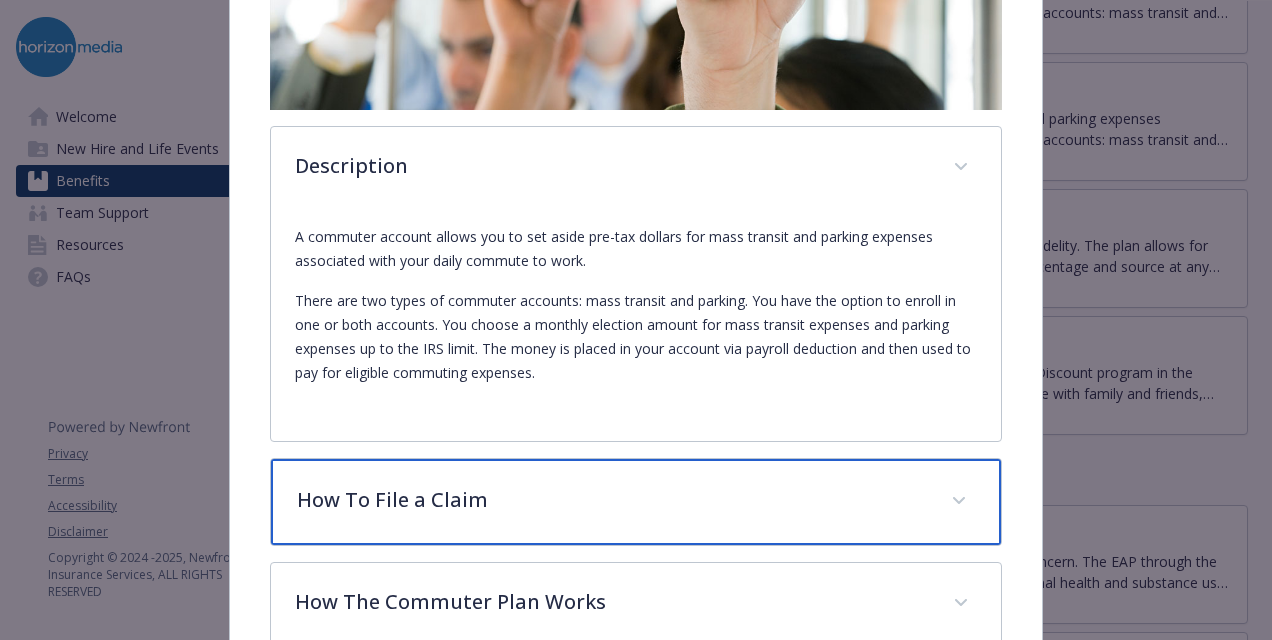 click on "How To File a Claim" at bounding box center (636, 502) 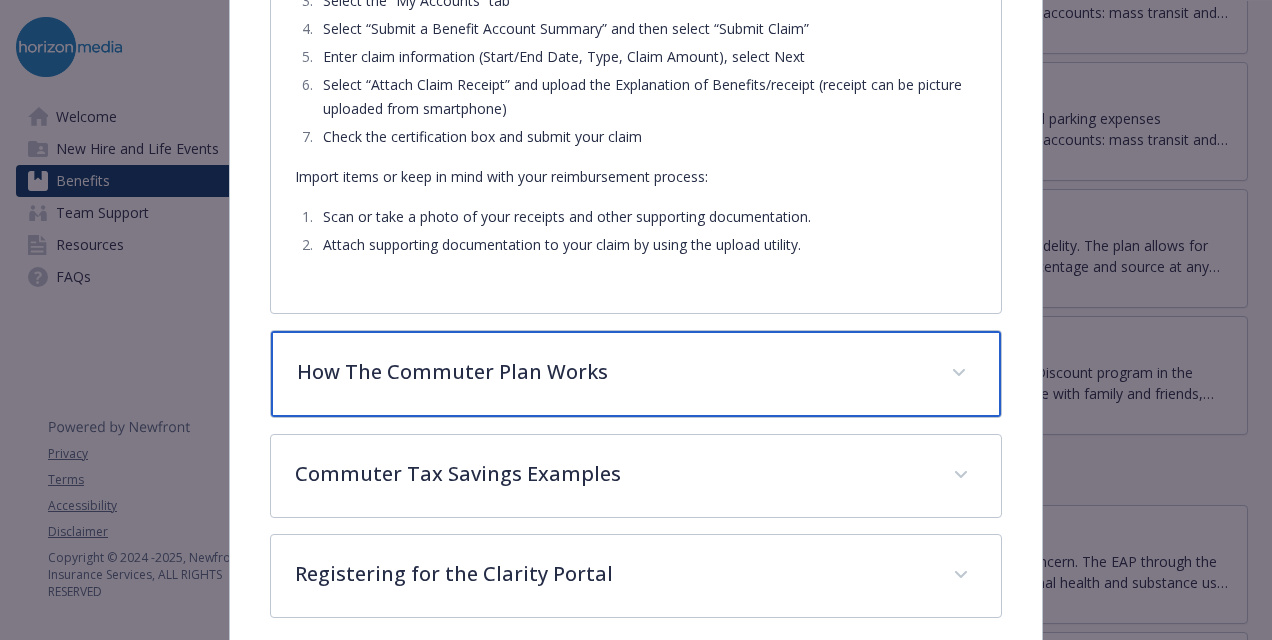 click on "How The Commuter Plan Works" at bounding box center [612, 372] 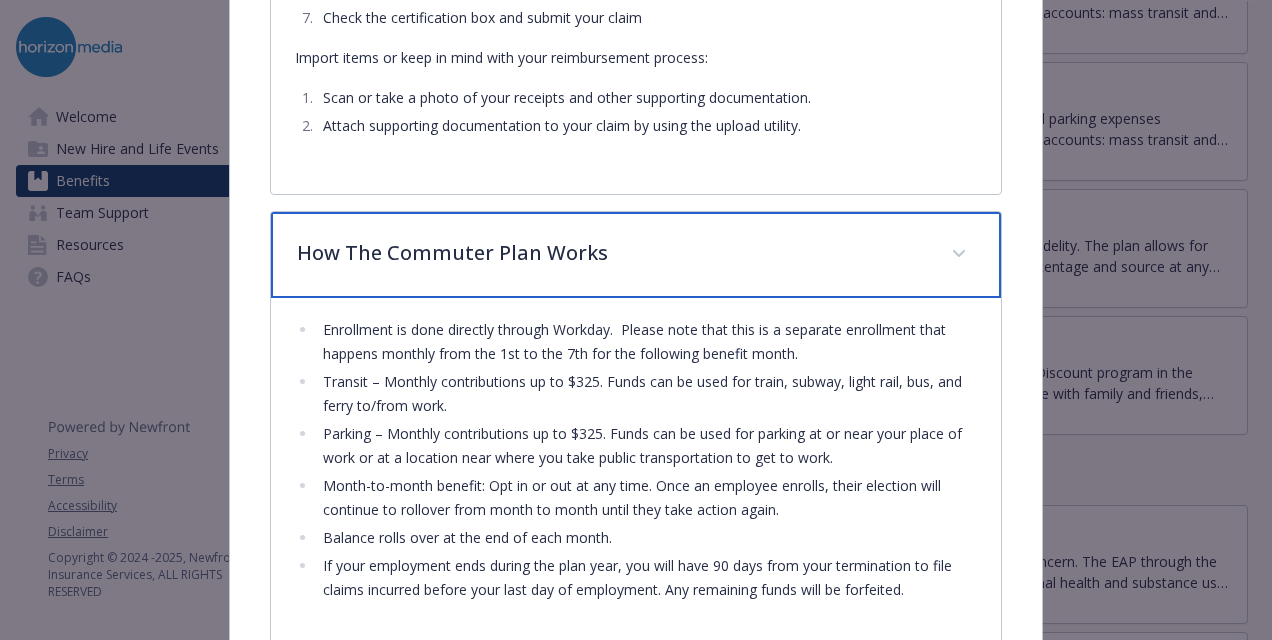 scroll, scrollTop: 1332, scrollLeft: 0, axis: vertical 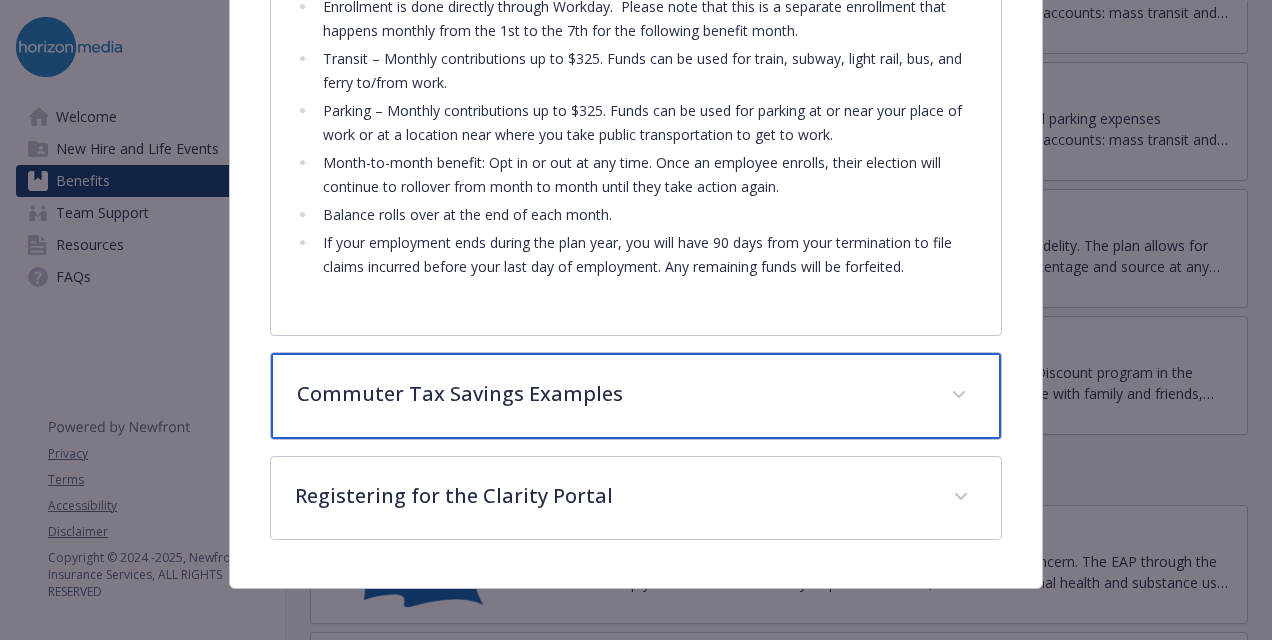 click on "Commuter Tax Savings Examples" at bounding box center [636, 396] 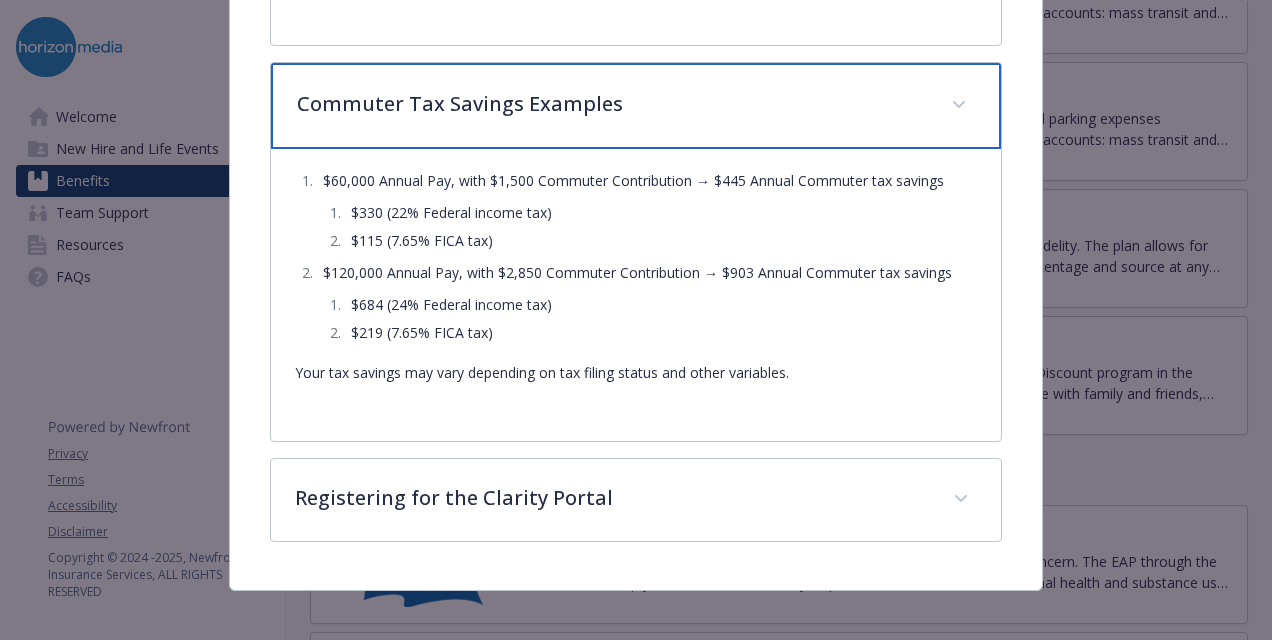 scroll, scrollTop: 1922, scrollLeft: 0, axis: vertical 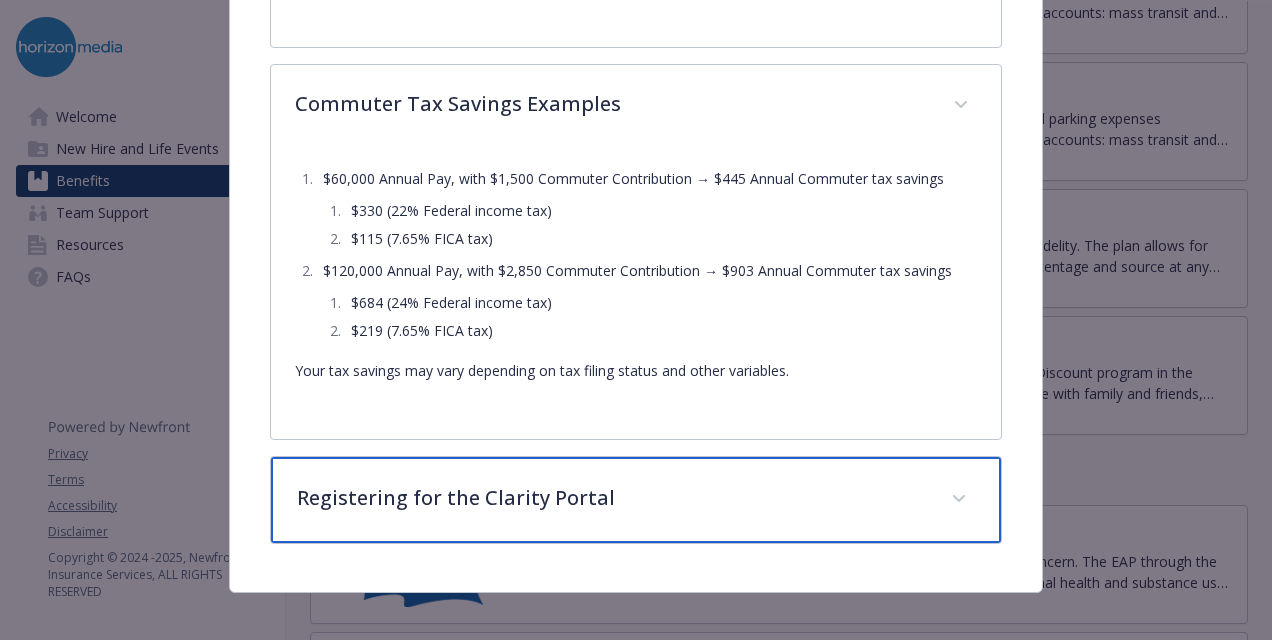 click on "Registering for the Clarity Portal" at bounding box center (636, 500) 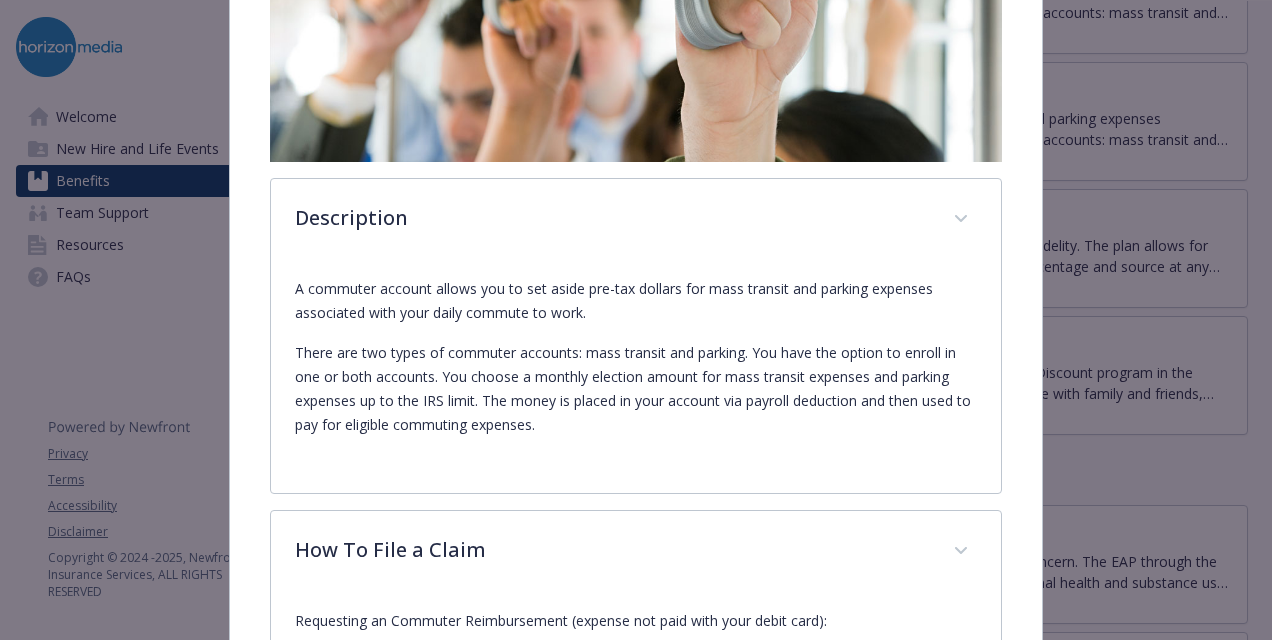 scroll, scrollTop: 480, scrollLeft: 0, axis: vertical 